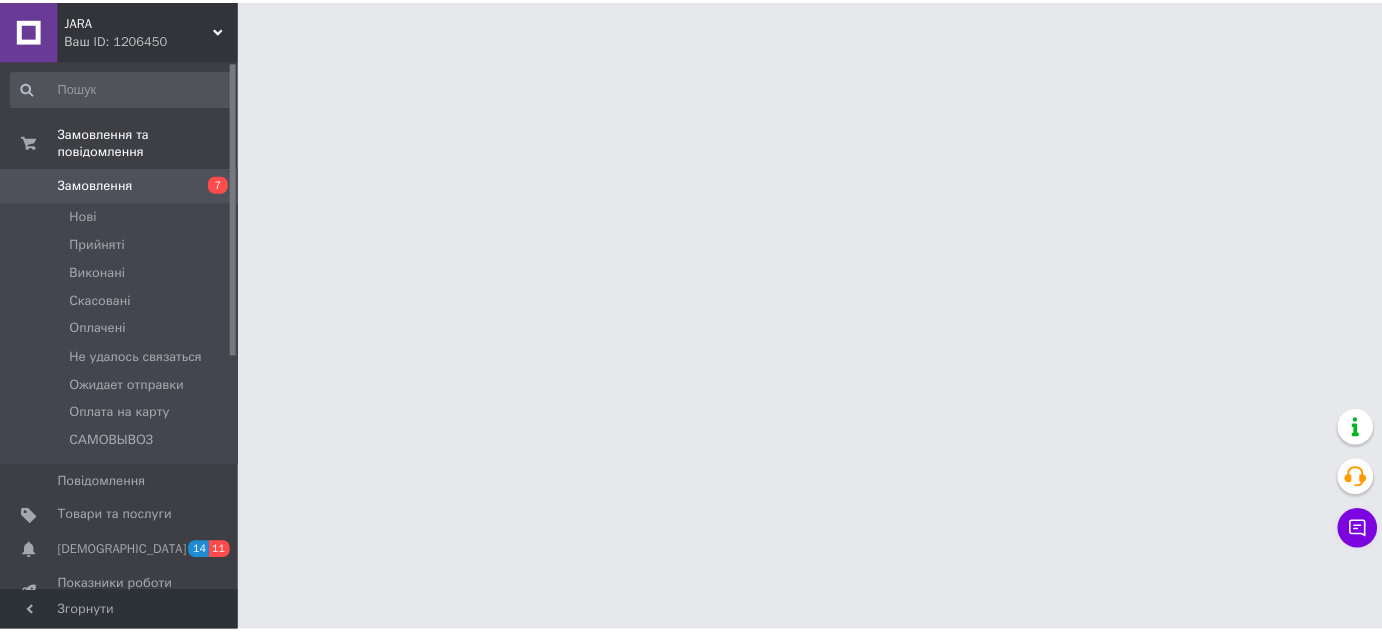 scroll, scrollTop: 0, scrollLeft: 0, axis: both 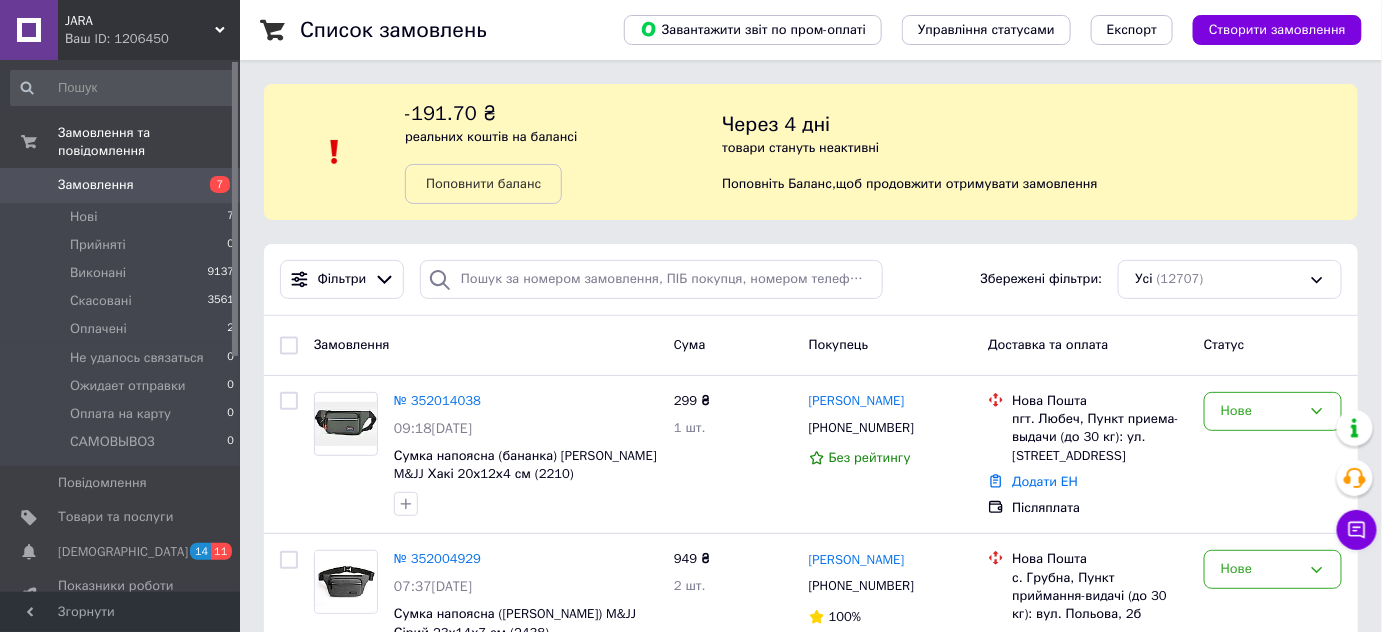 click on "Замовлення" at bounding box center (121, 185) 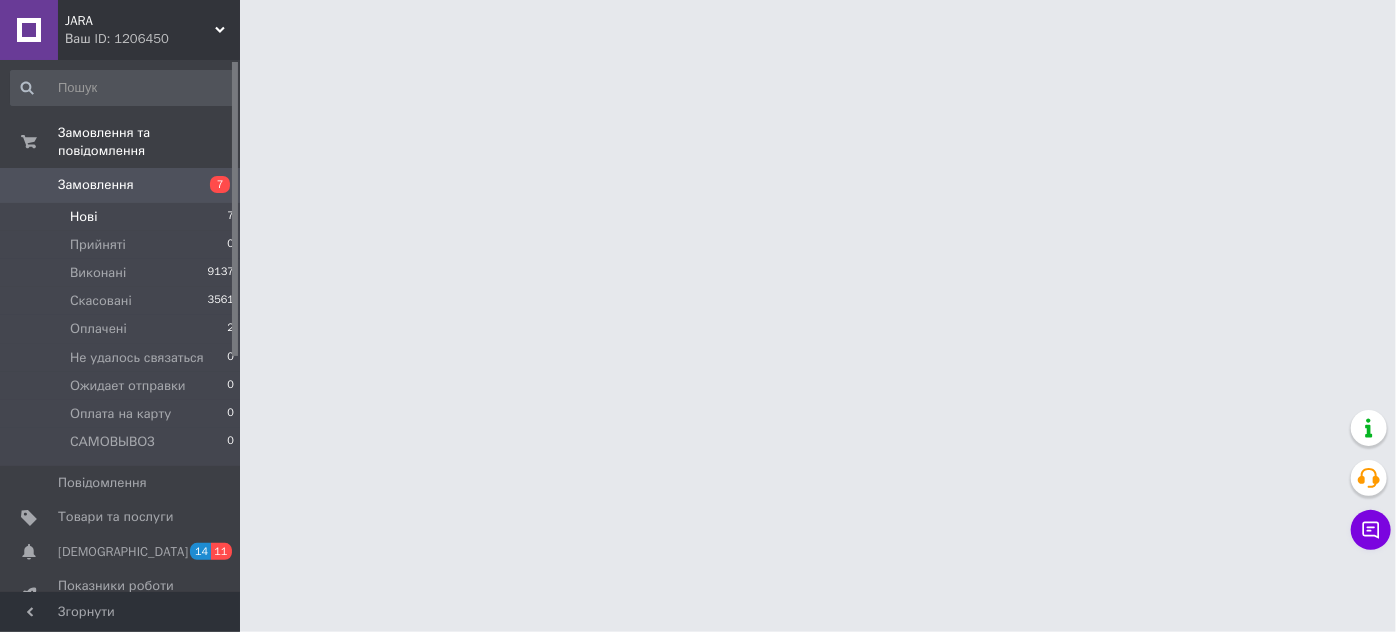 click on "Нові 7" at bounding box center [123, 217] 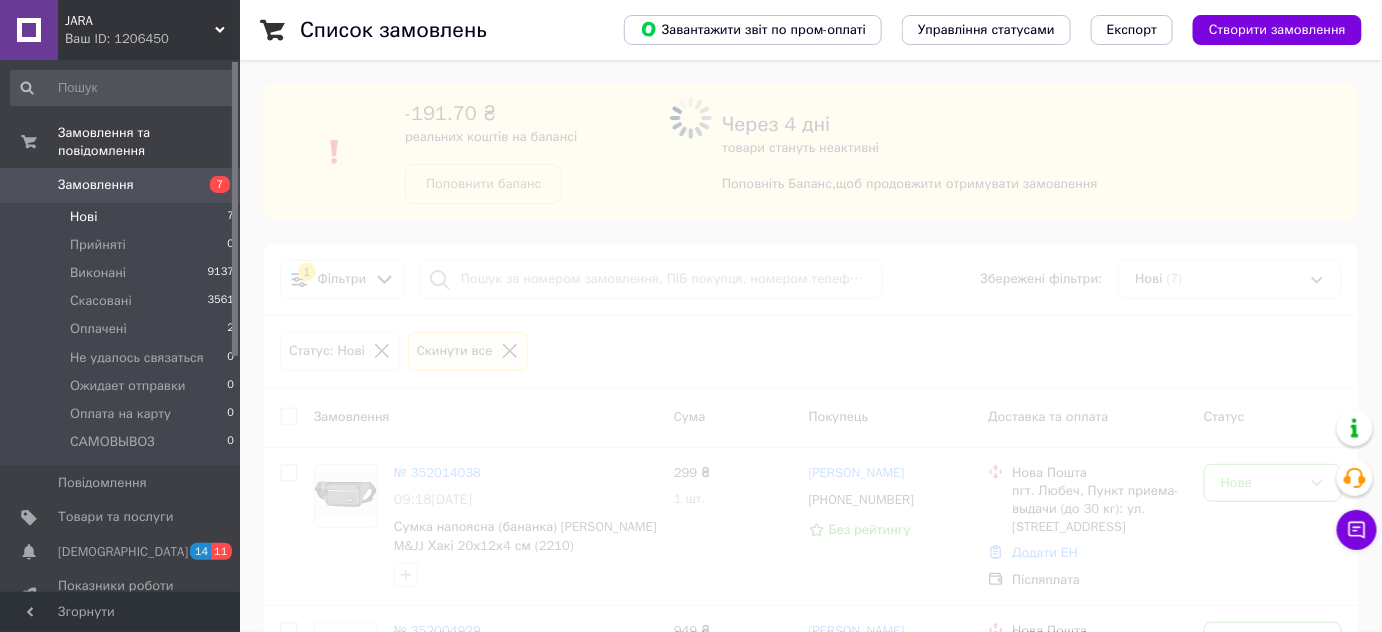 click on "Нові 7" at bounding box center [123, 217] 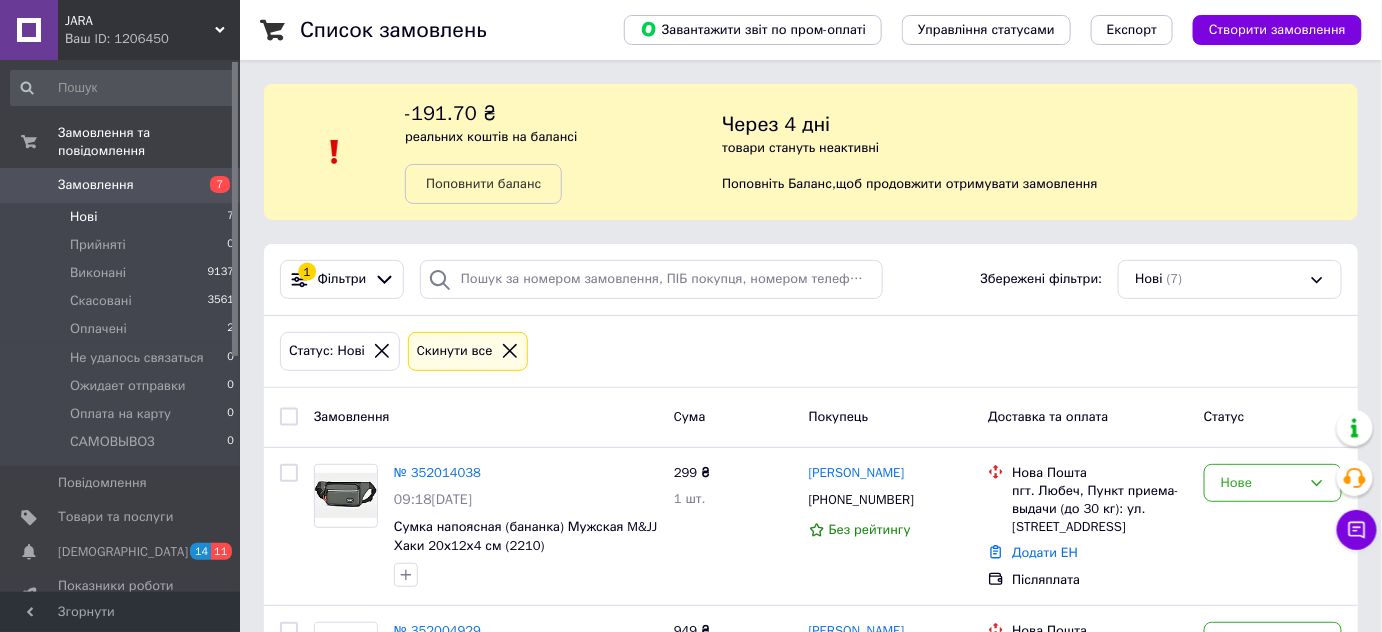 click on "Нові 7" at bounding box center [123, 217] 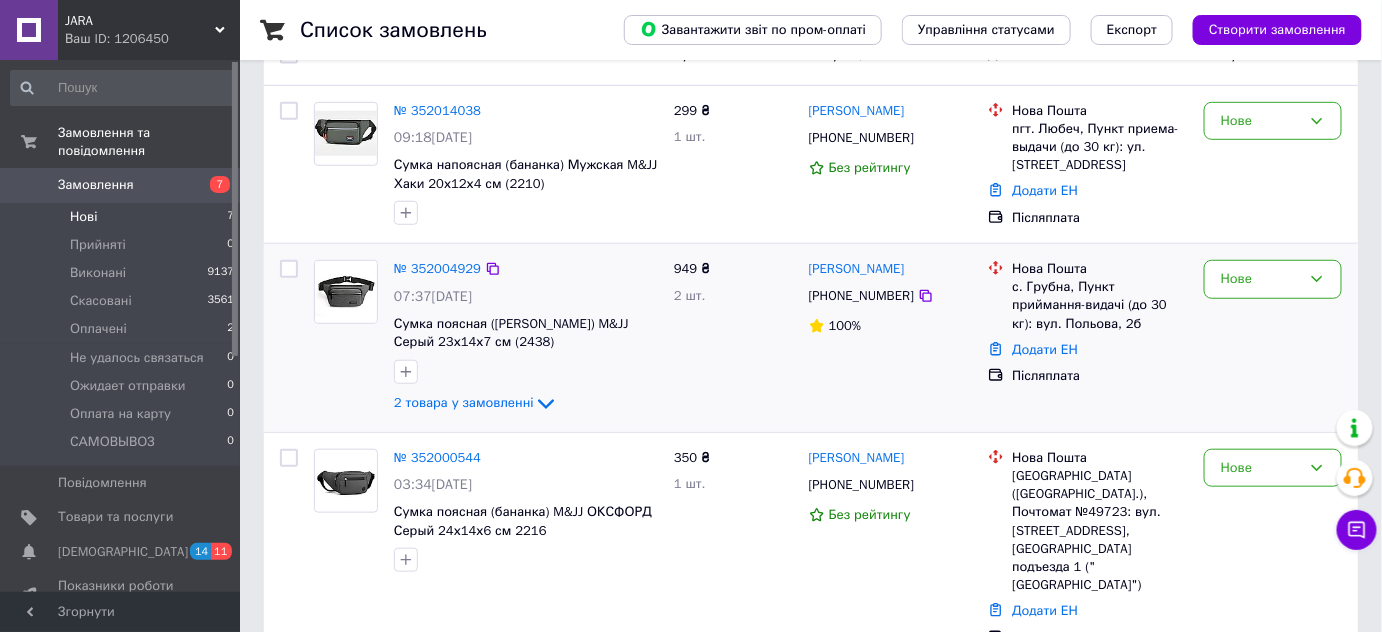scroll, scrollTop: 363, scrollLeft: 0, axis: vertical 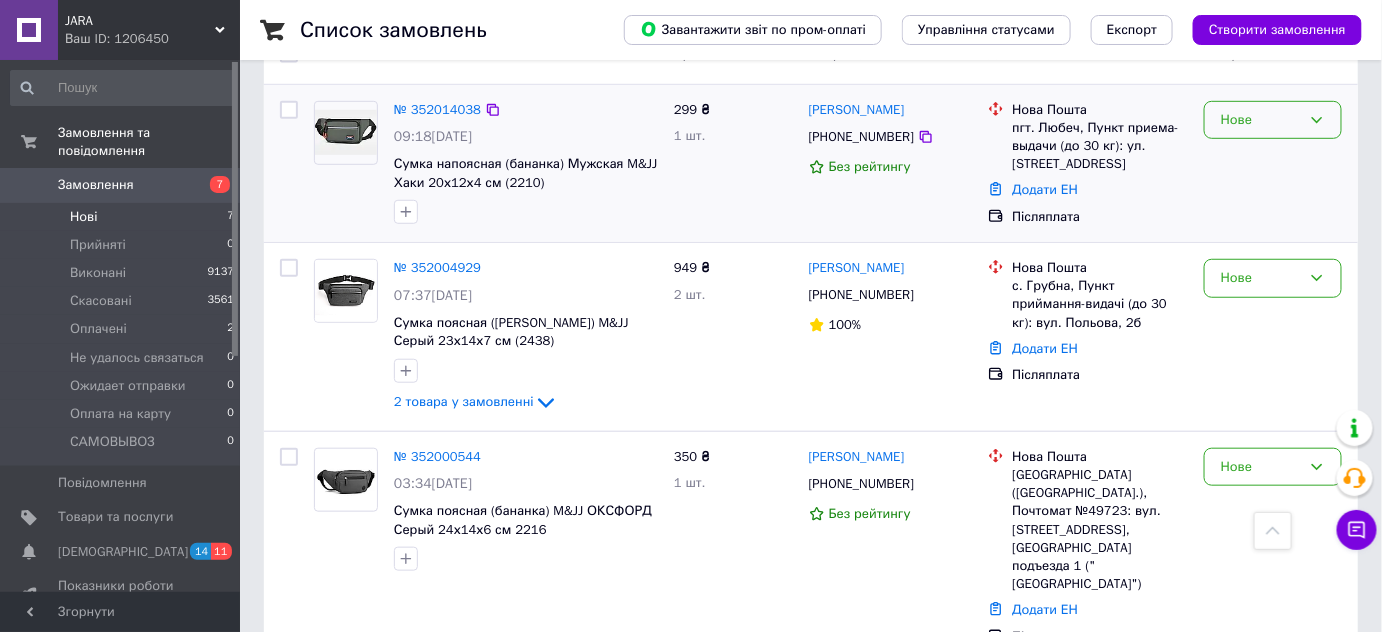 click on "Нове" at bounding box center (1261, 120) 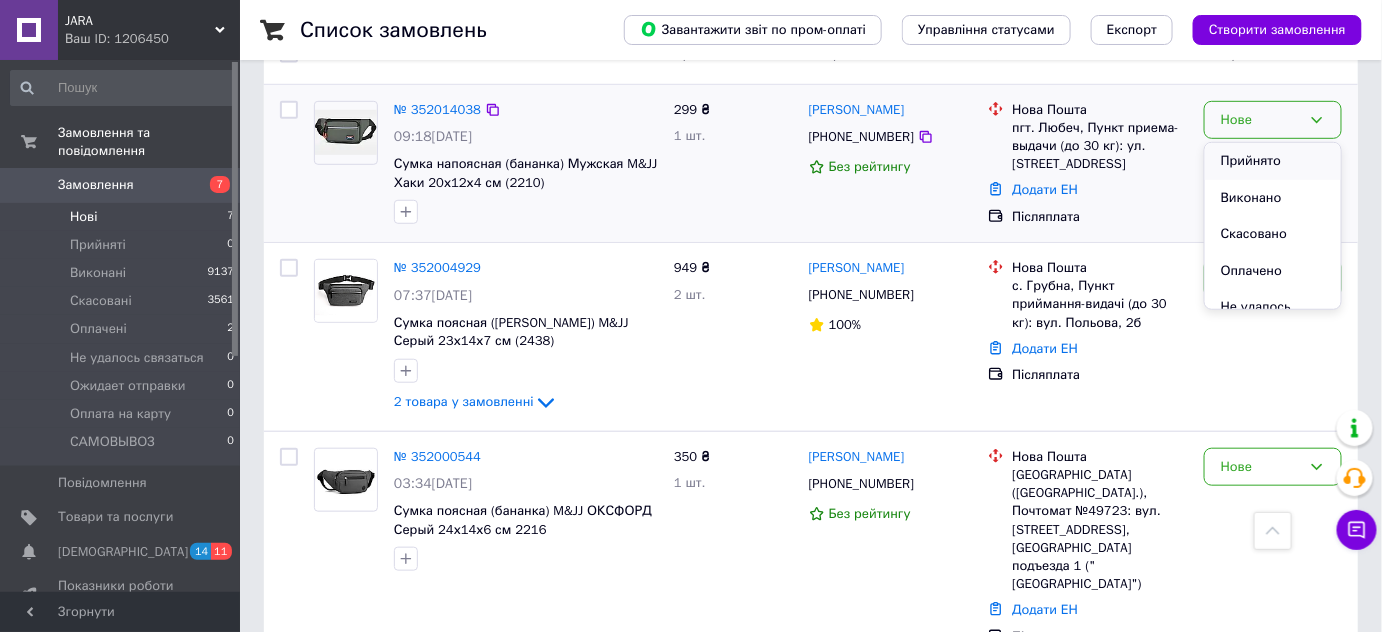 click on "Прийнято" at bounding box center (1273, 161) 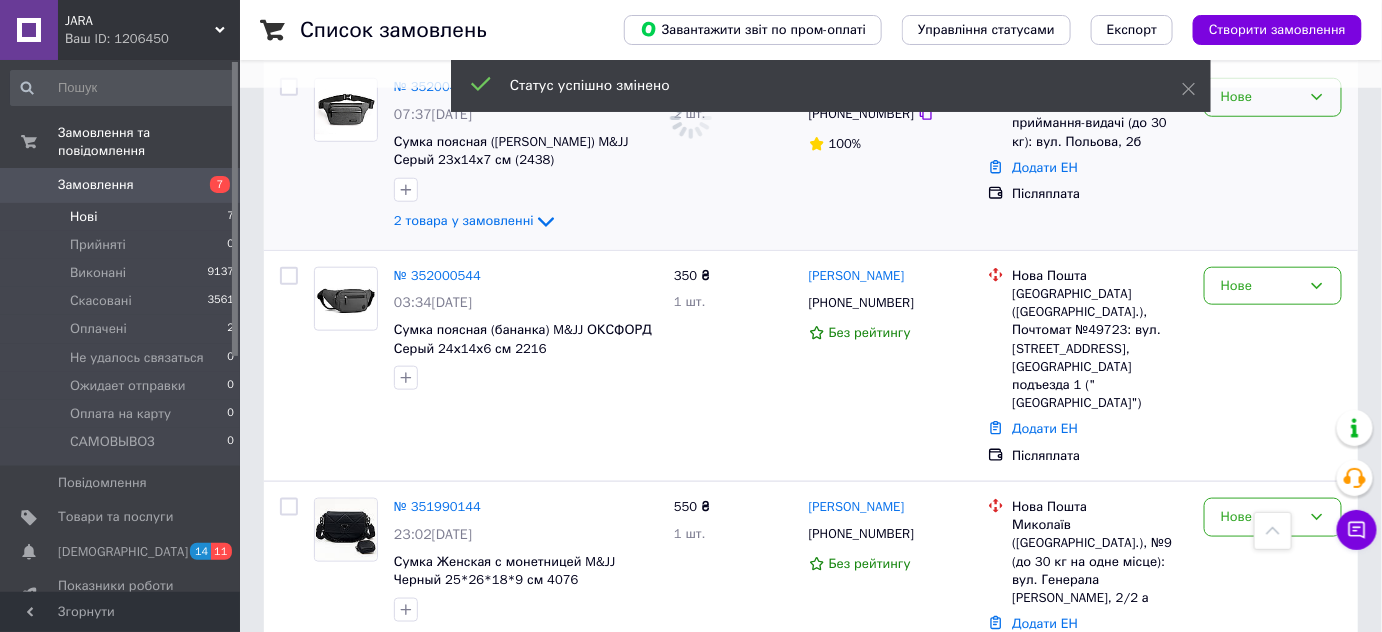 scroll, scrollTop: 545, scrollLeft: 0, axis: vertical 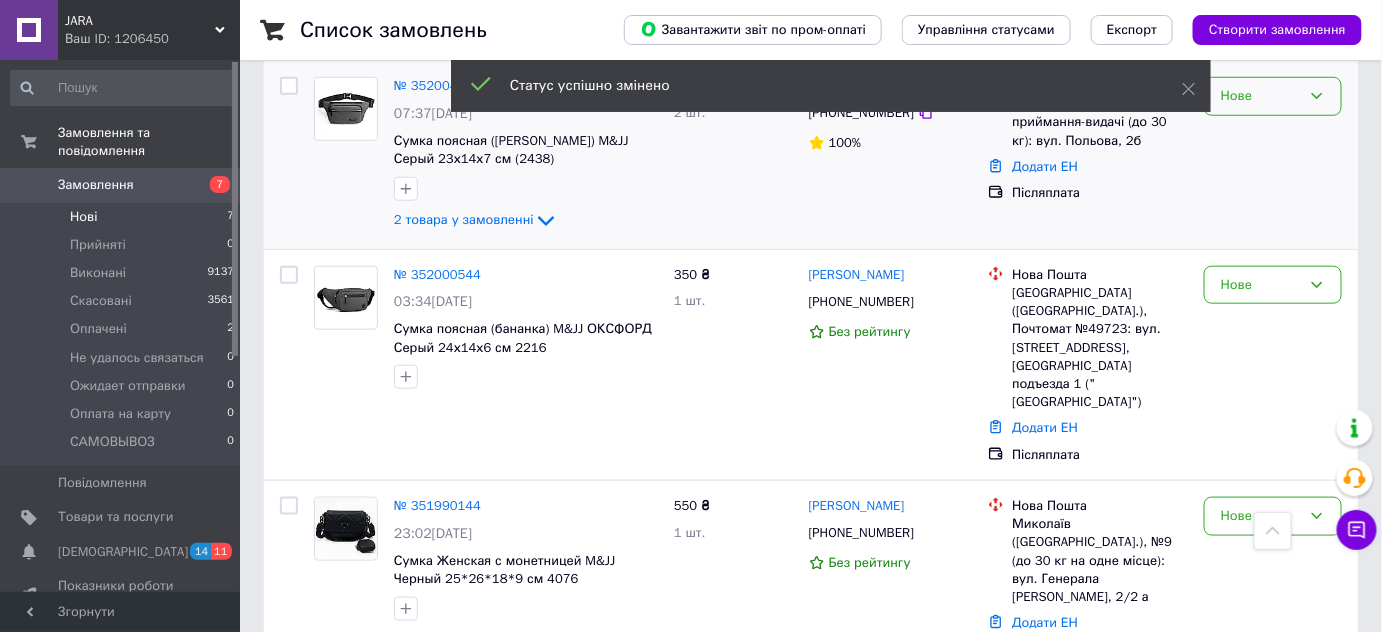 click on "Нове" at bounding box center [1273, 96] 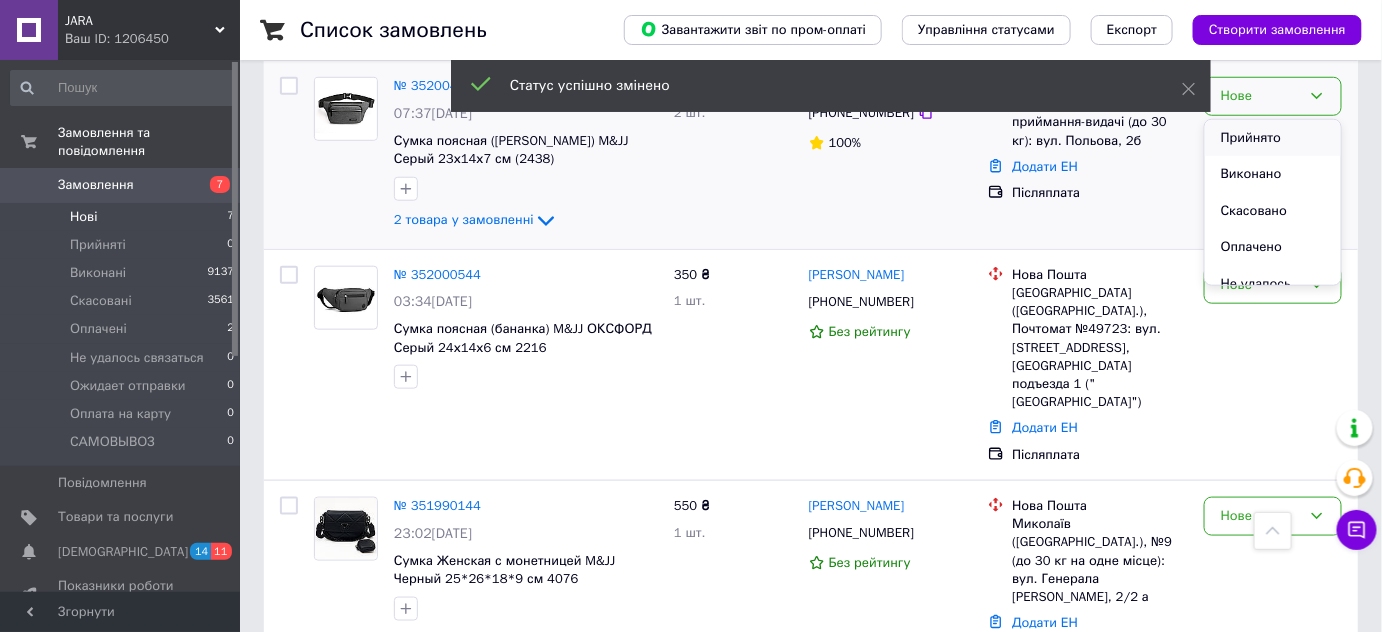 click on "Прийнято" at bounding box center (1273, 138) 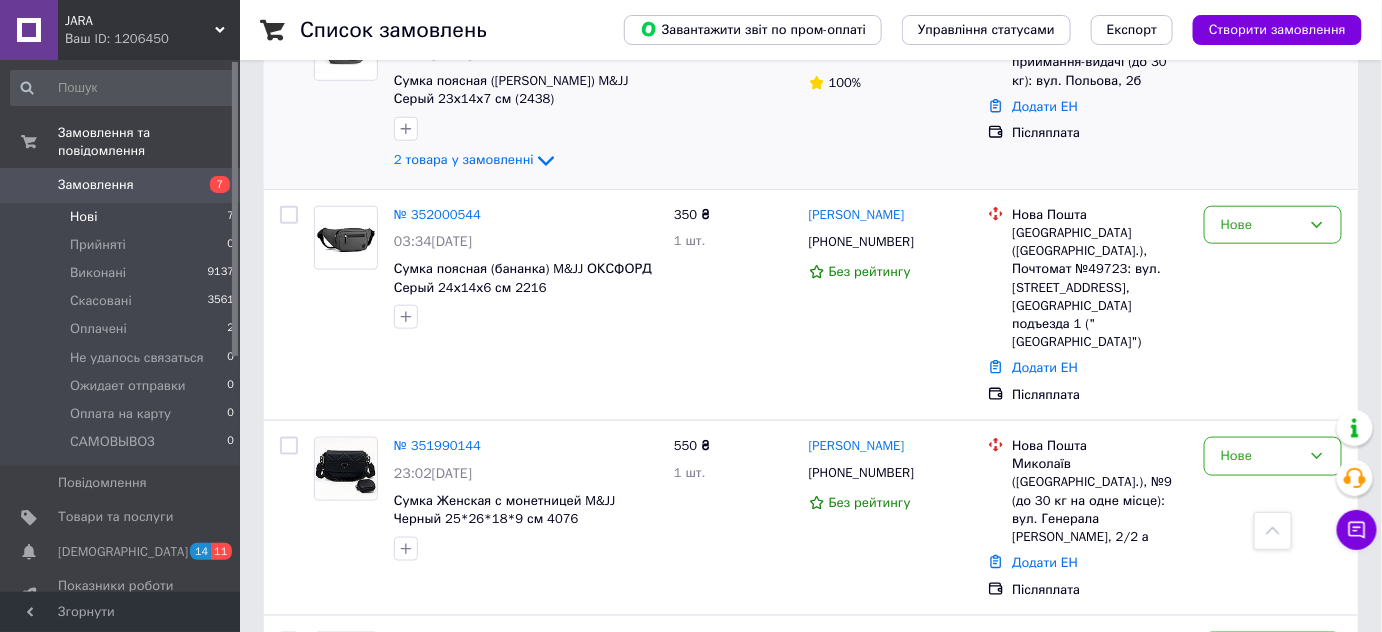 scroll, scrollTop: 636, scrollLeft: 0, axis: vertical 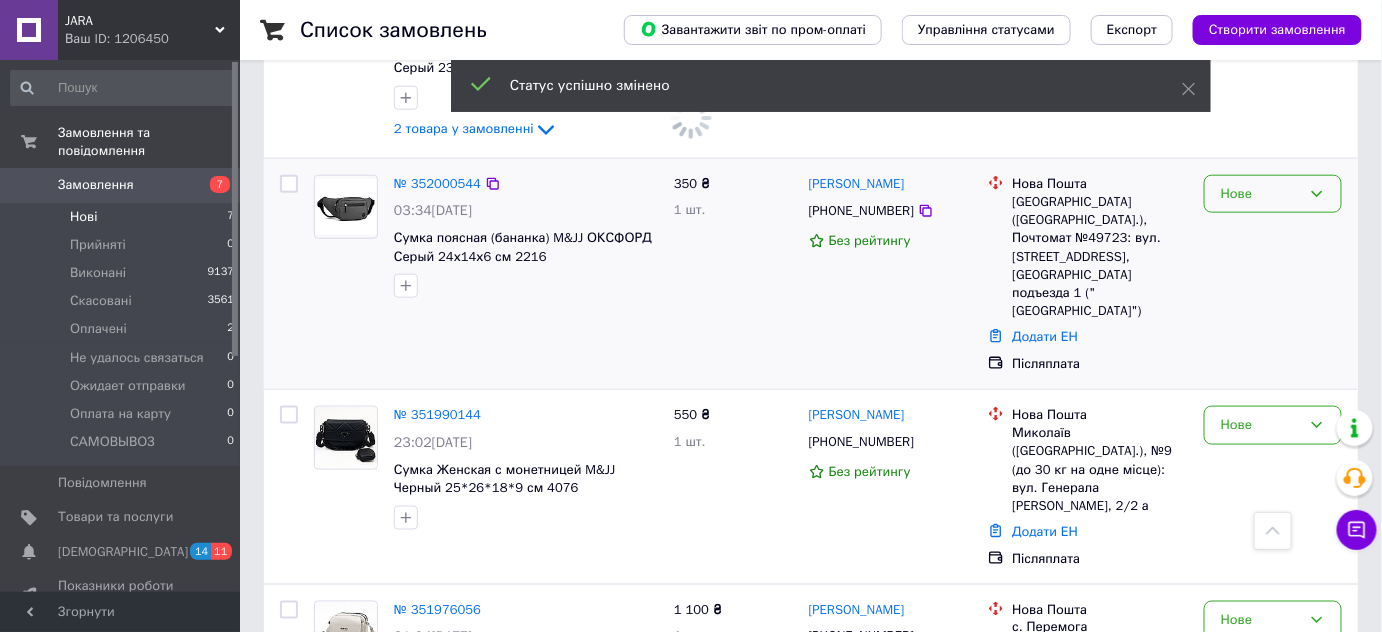 click on "Нове" at bounding box center [1261, 194] 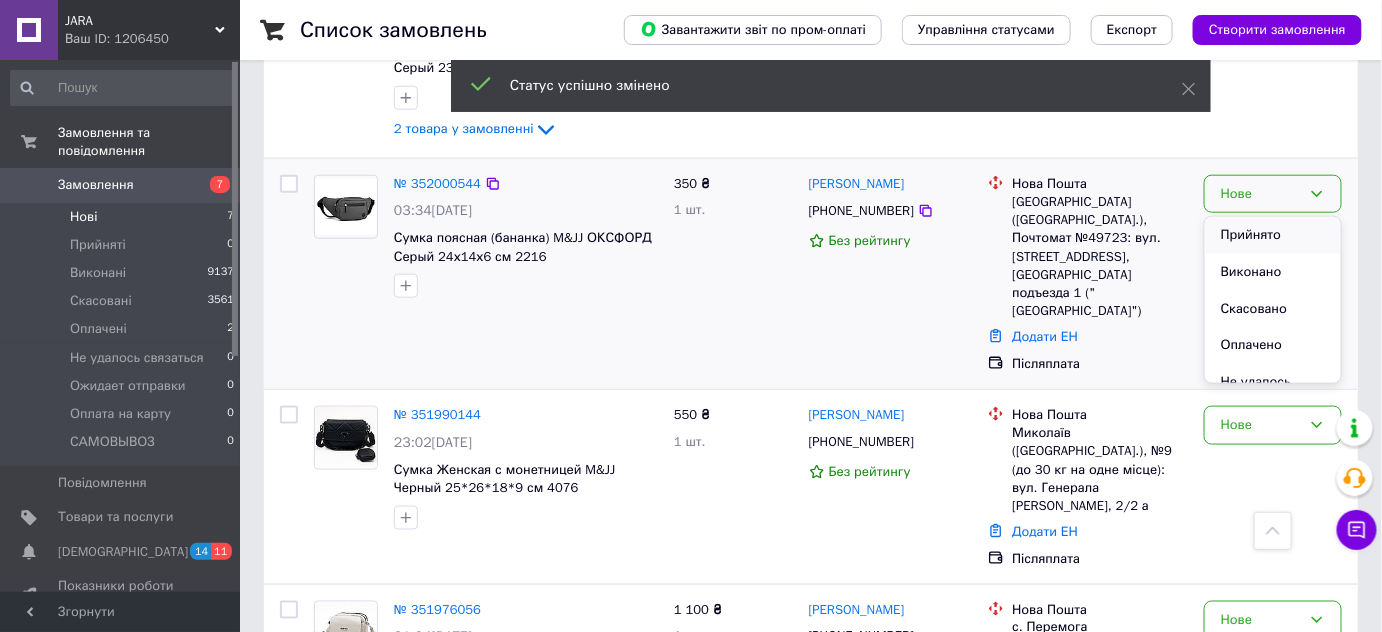 click on "Прийнято" at bounding box center [1273, 235] 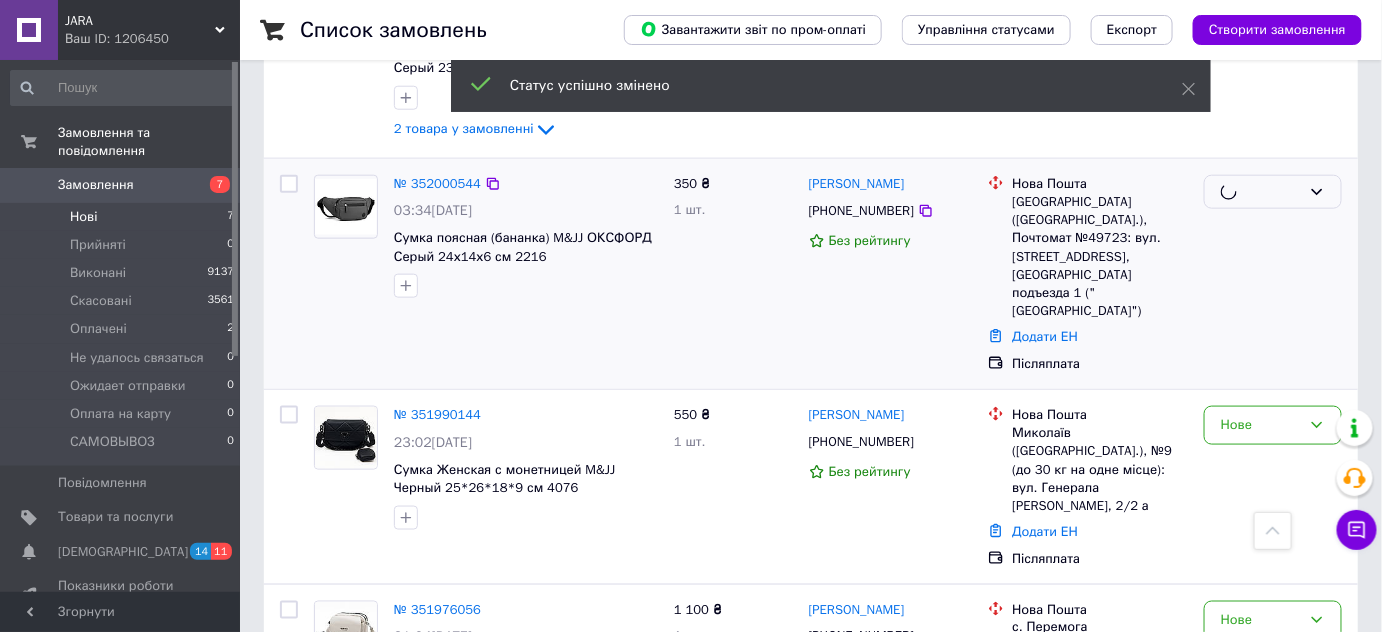 scroll, scrollTop: 818, scrollLeft: 0, axis: vertical 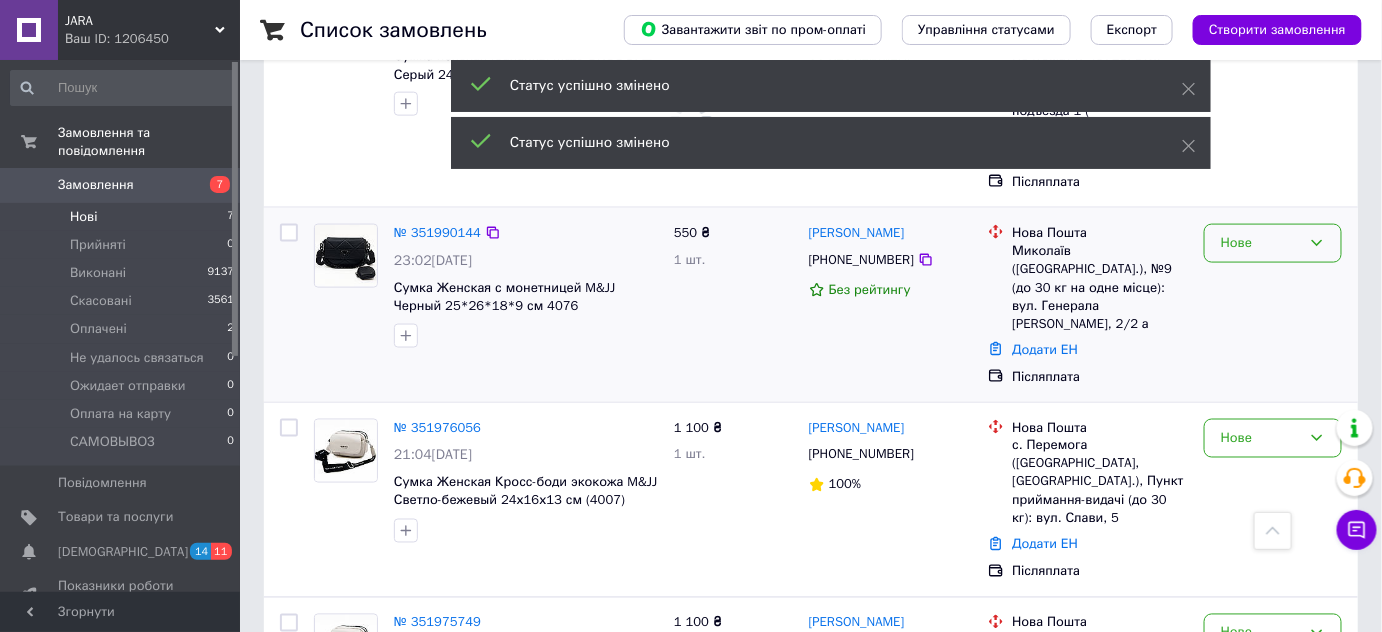 click on "Нове" at bounding box center (1261, 243) 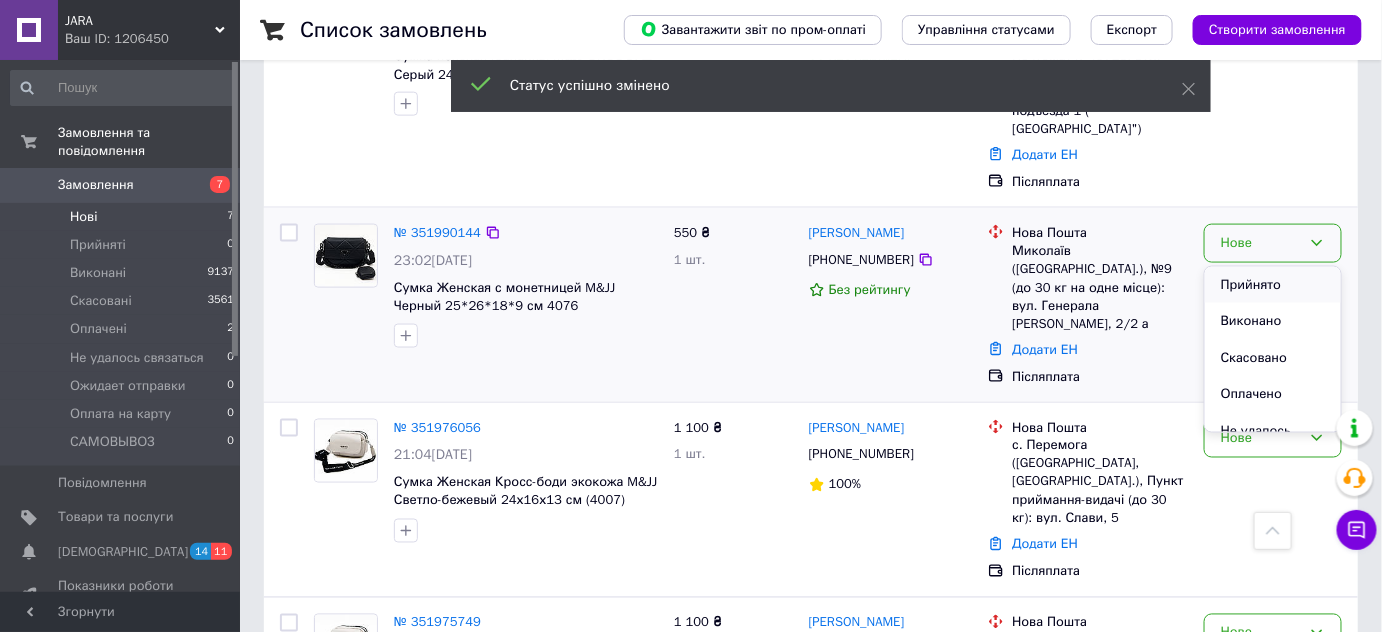 click on "Прийнято" at bounding box center [1273, 285] 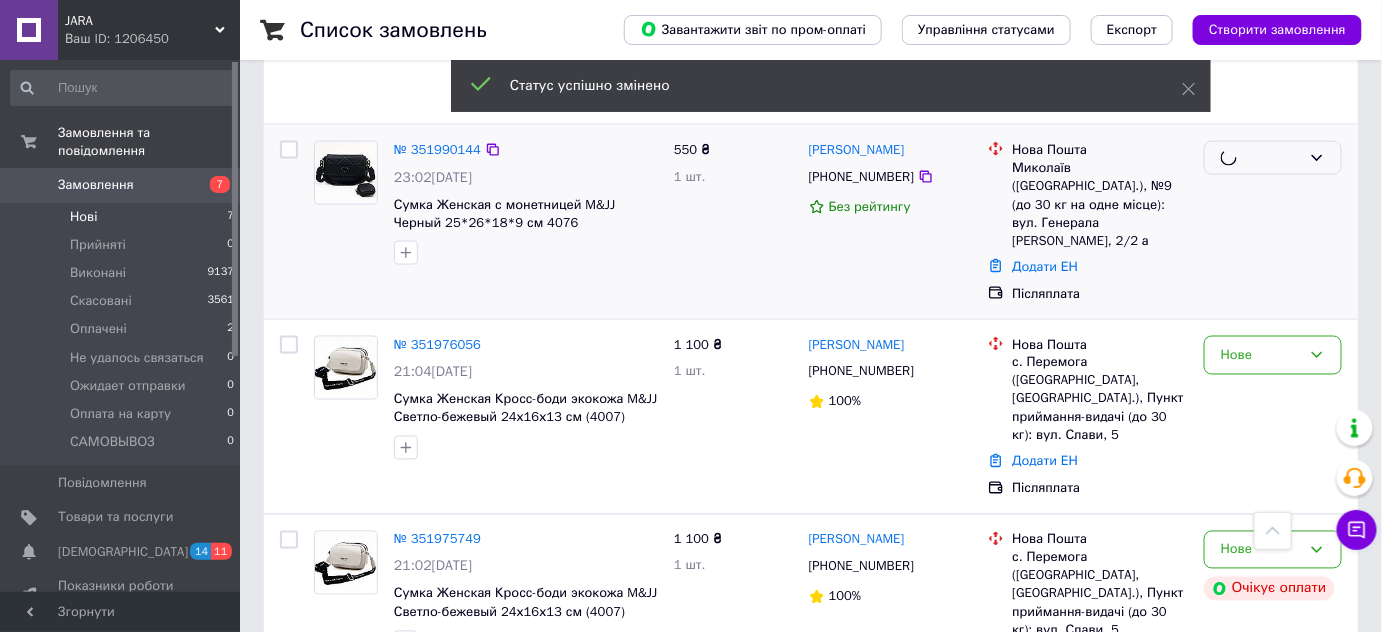 scroll, scrollTop: 1000, scrollLeft: 0, axis: vertical 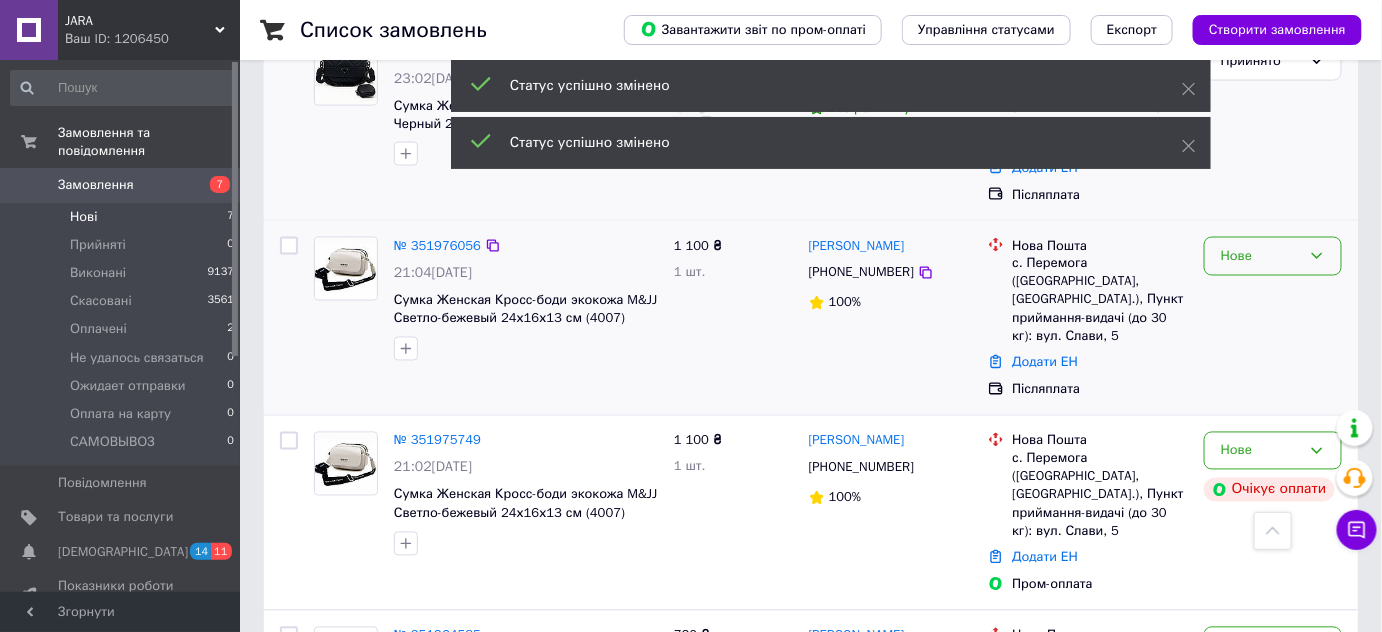 click on "Нове" at bounding box center (1261, 256) 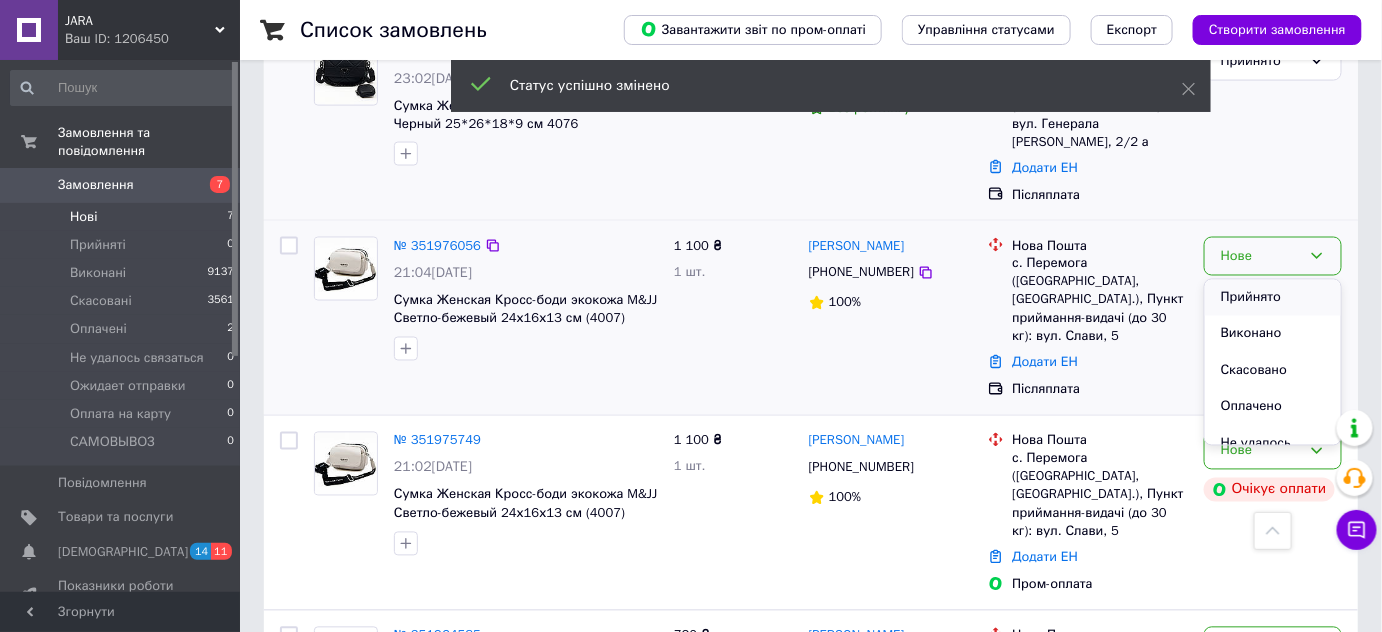 click on "Прийнято" at bounding box center (1273, 298) 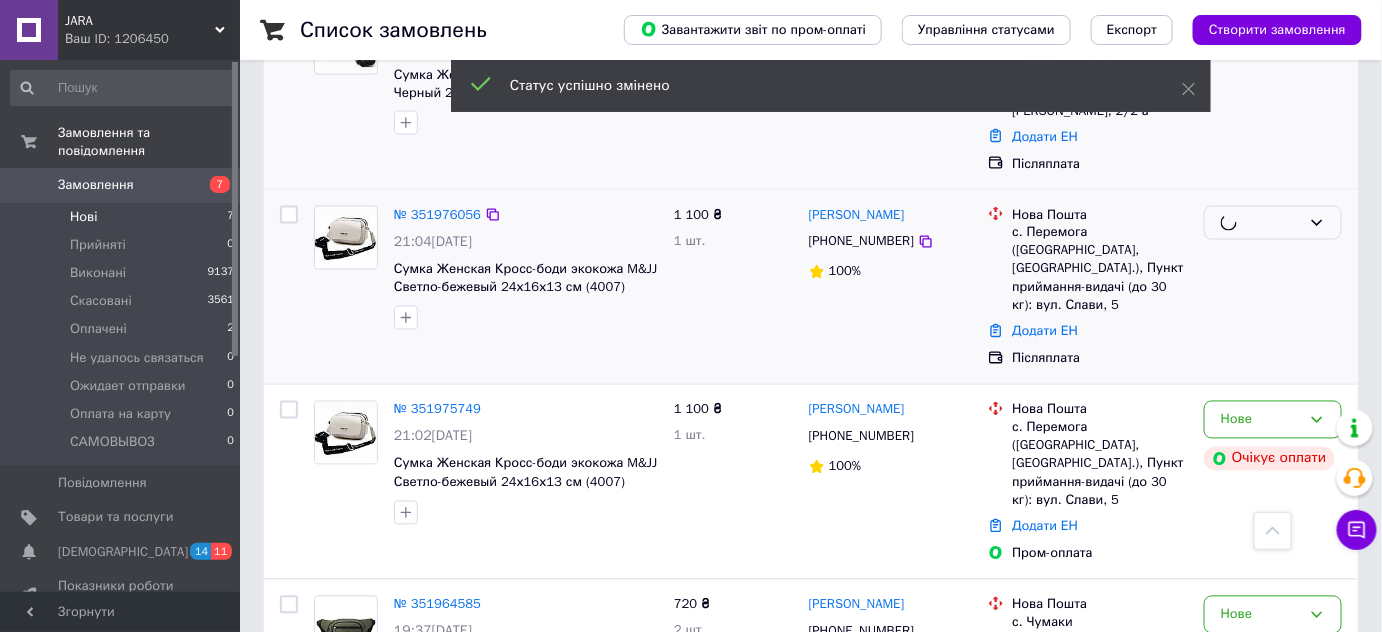 scroll, scrollTop: 1048, scrollLeft: 0, axis: vertical 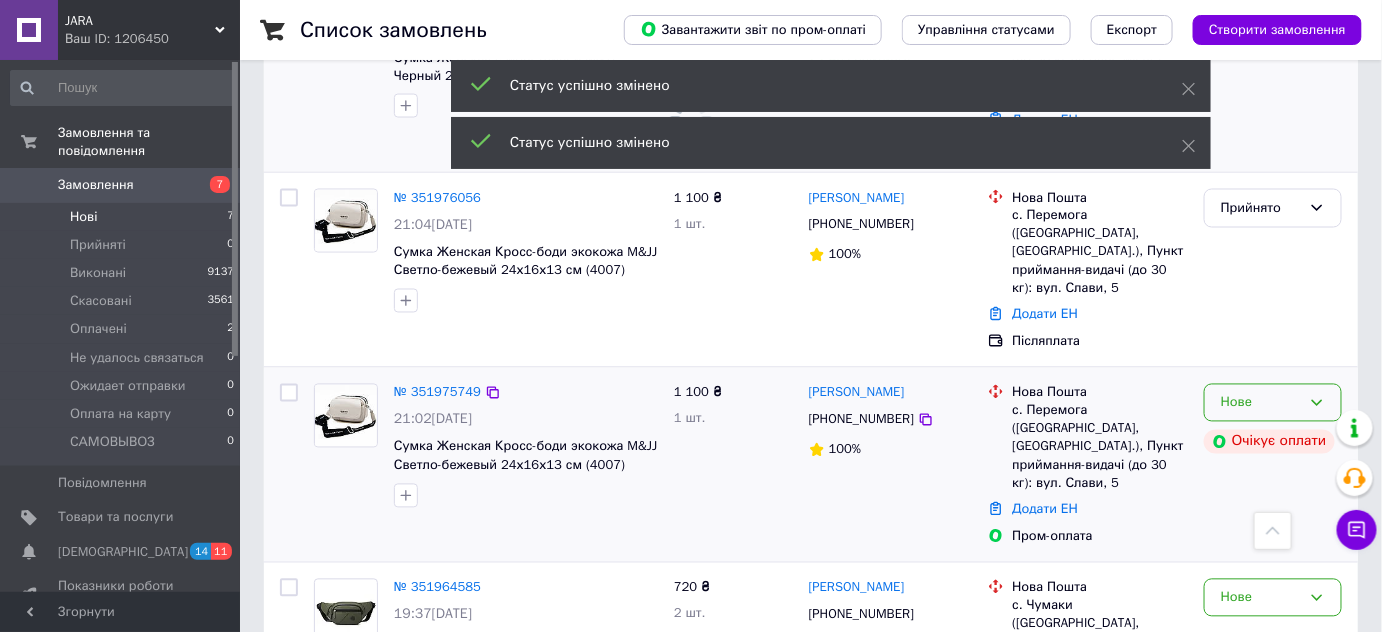 click on "Нове" at bounding box center (1261, 403) 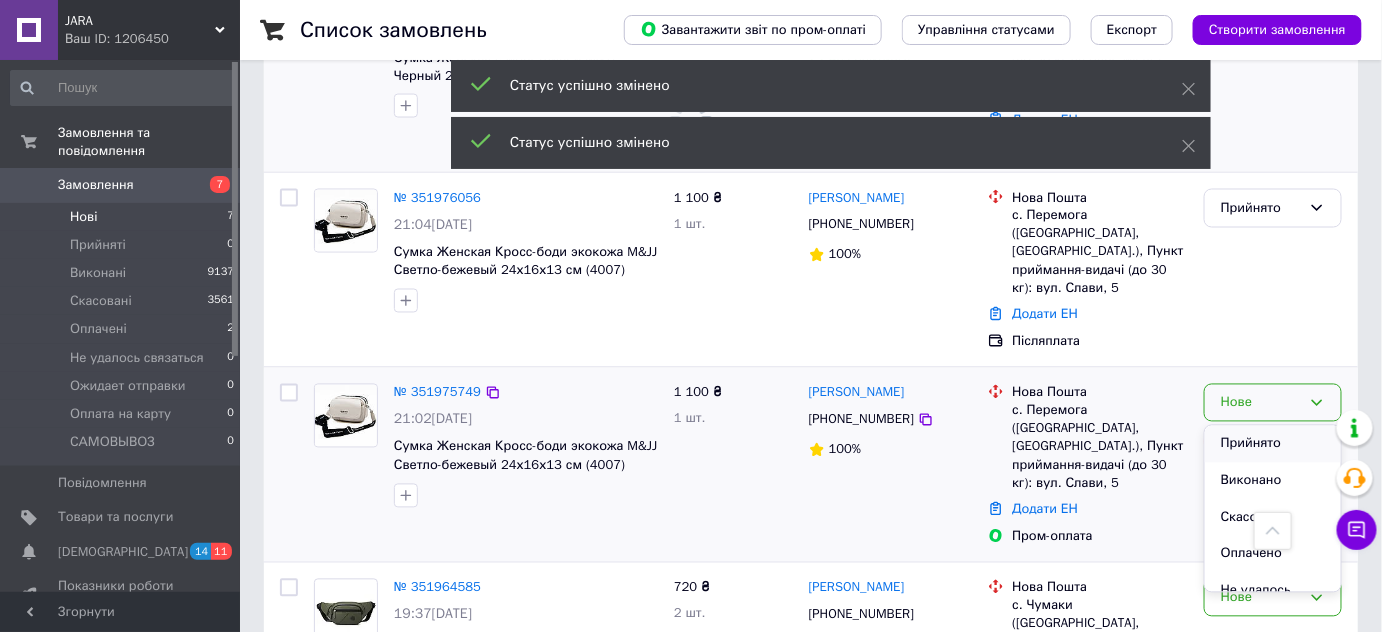 click on "Прийнято" at bounding box center [1273, 444] 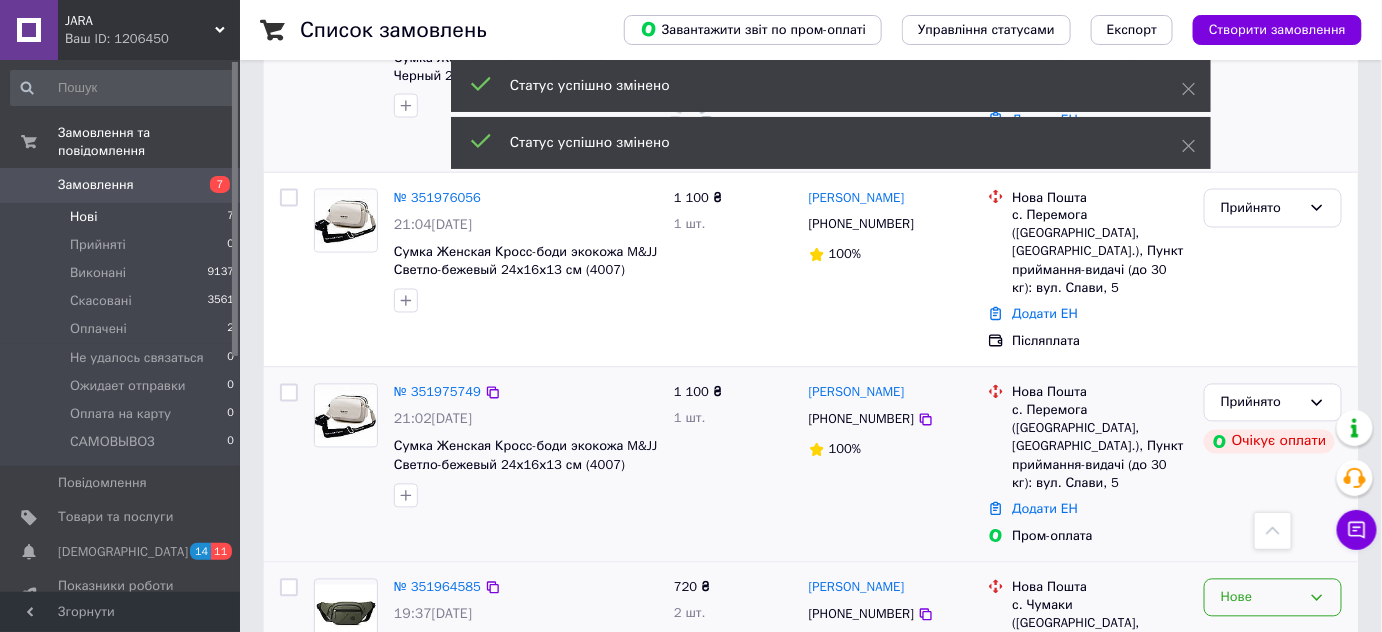 click on "Нове" at bounding box center [1261, 598] 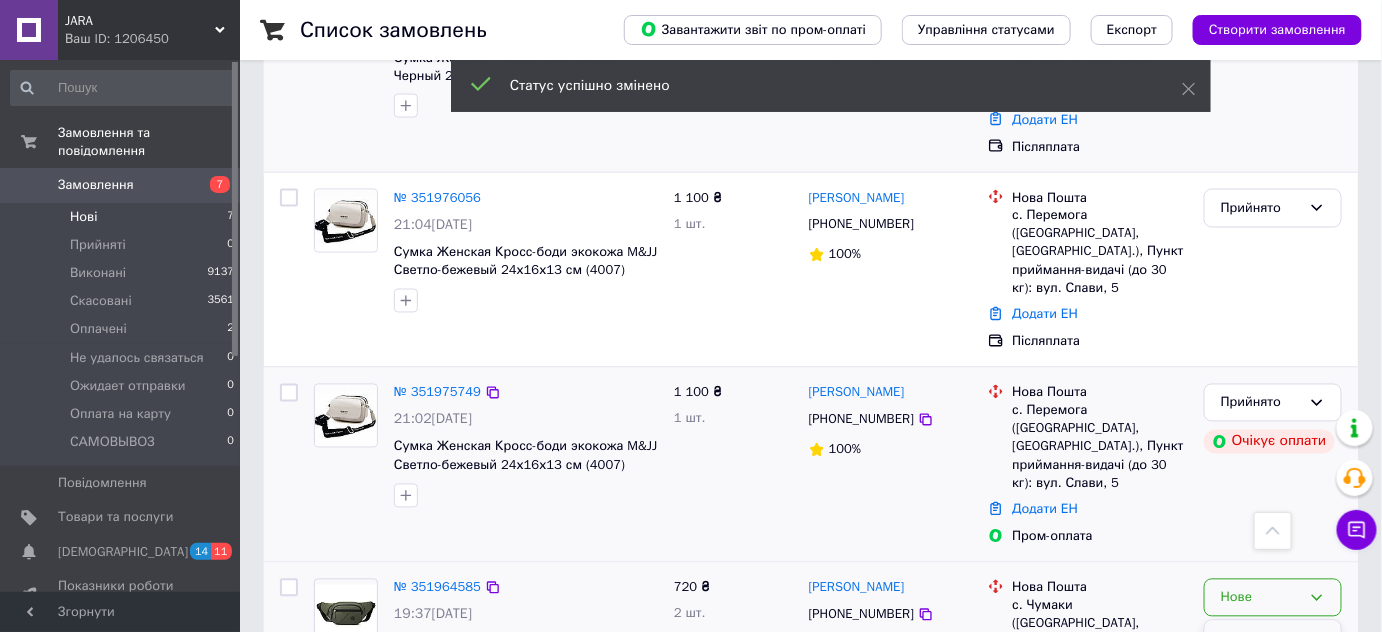 click on "Прийнято" at bounding box center (1273, 639) 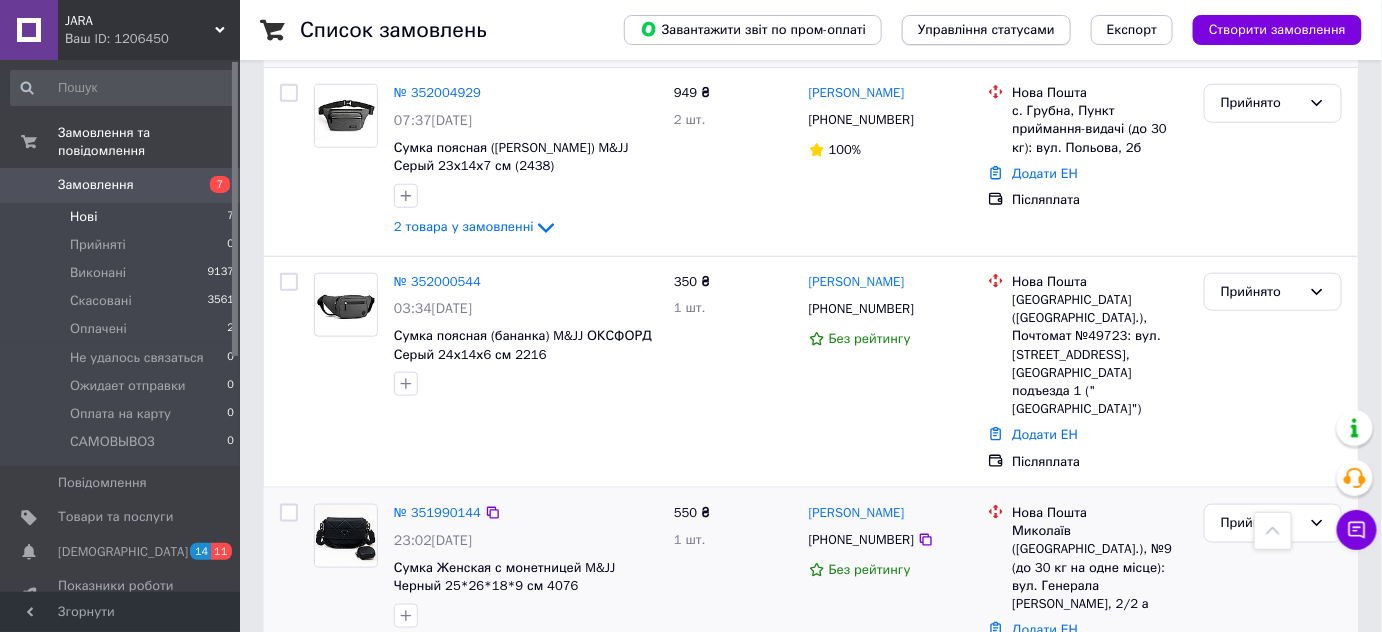 scroll, scrollTop: 320, scrollLeft: 0, axis: vertical 